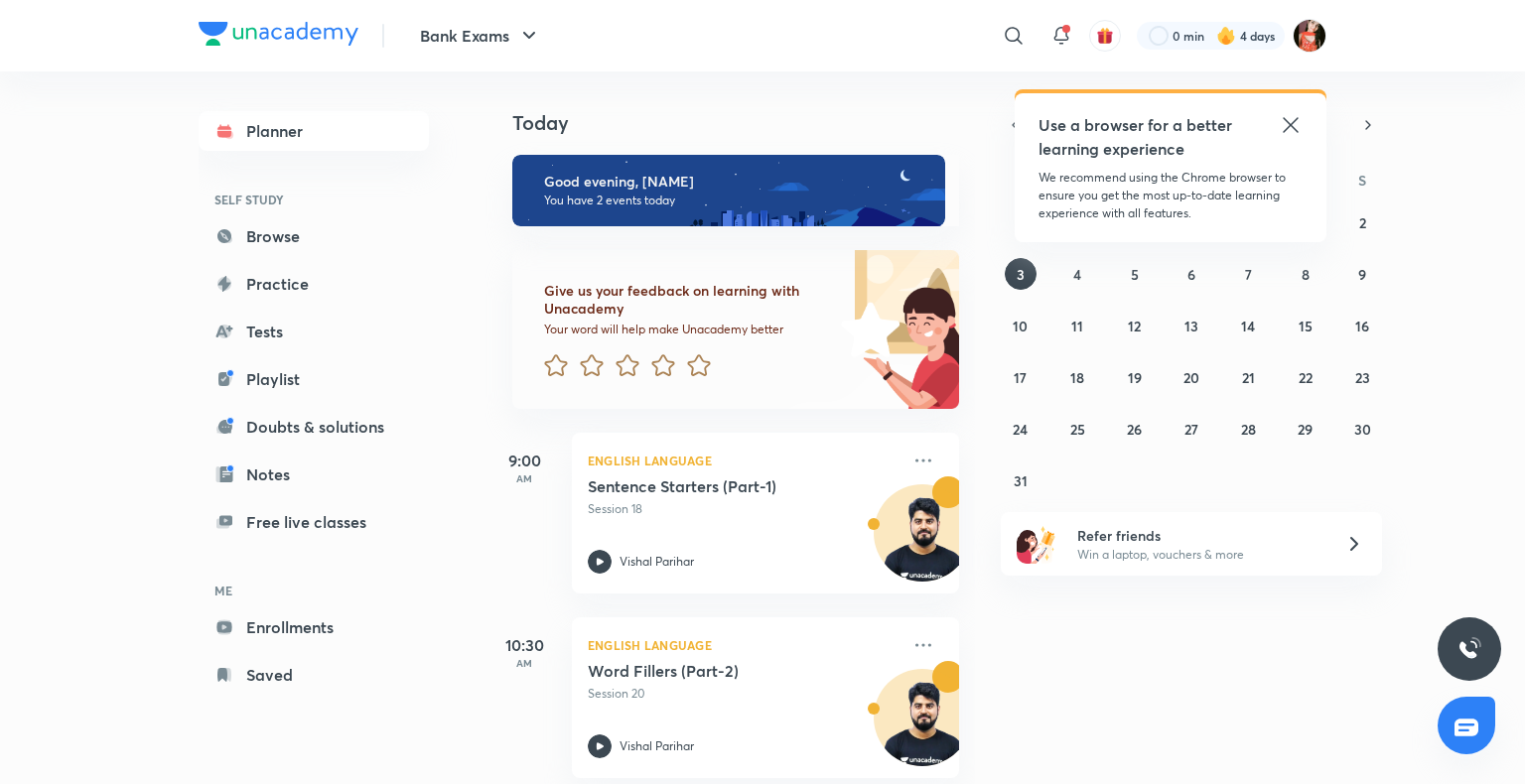 scroll, scrollTop: 0, scrollLeft: 0, axis: both 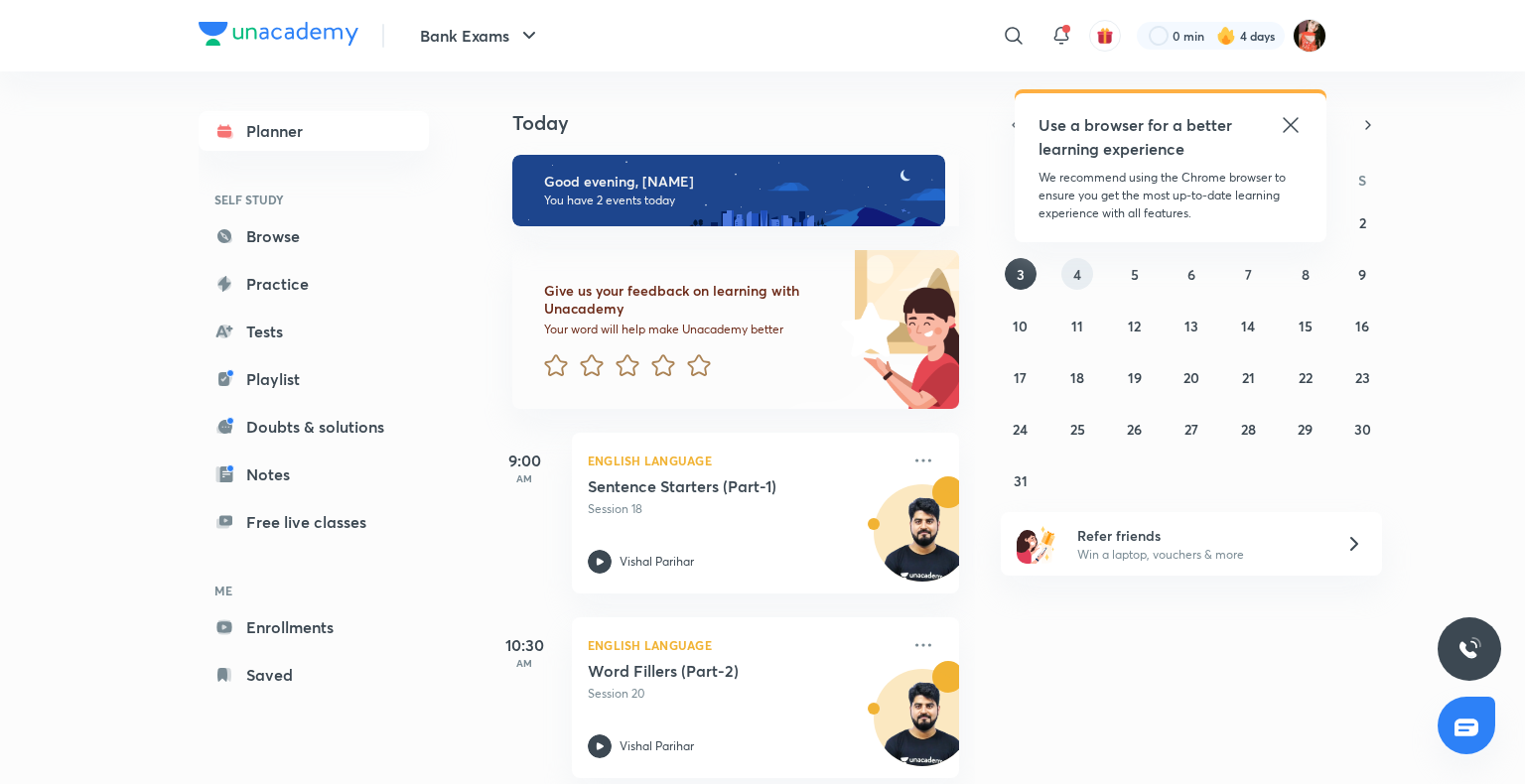 click on "4" at bounding box center [1077, 274] 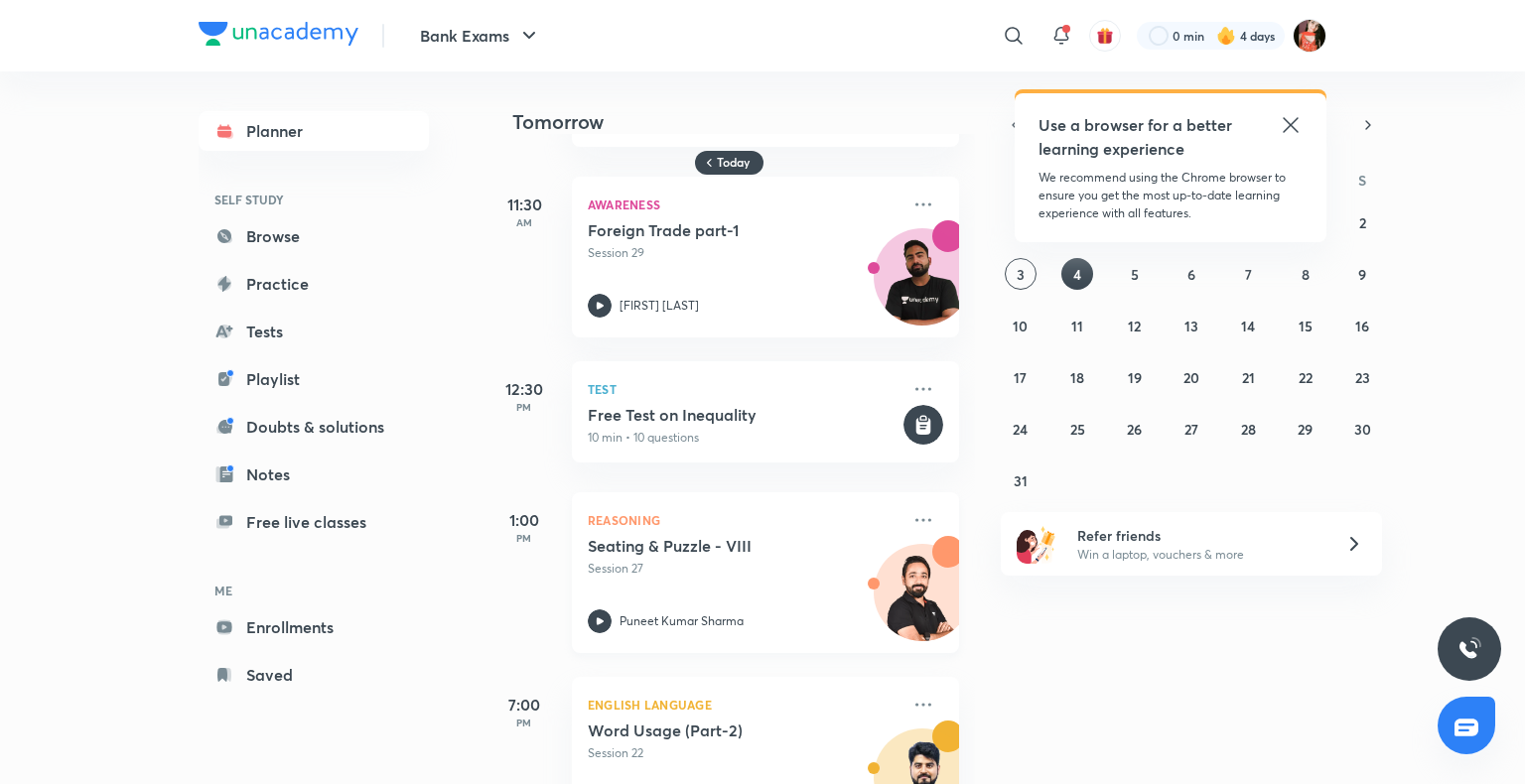 scroll, scrollTop: 197, scrollLeft: 0, axis: vertical 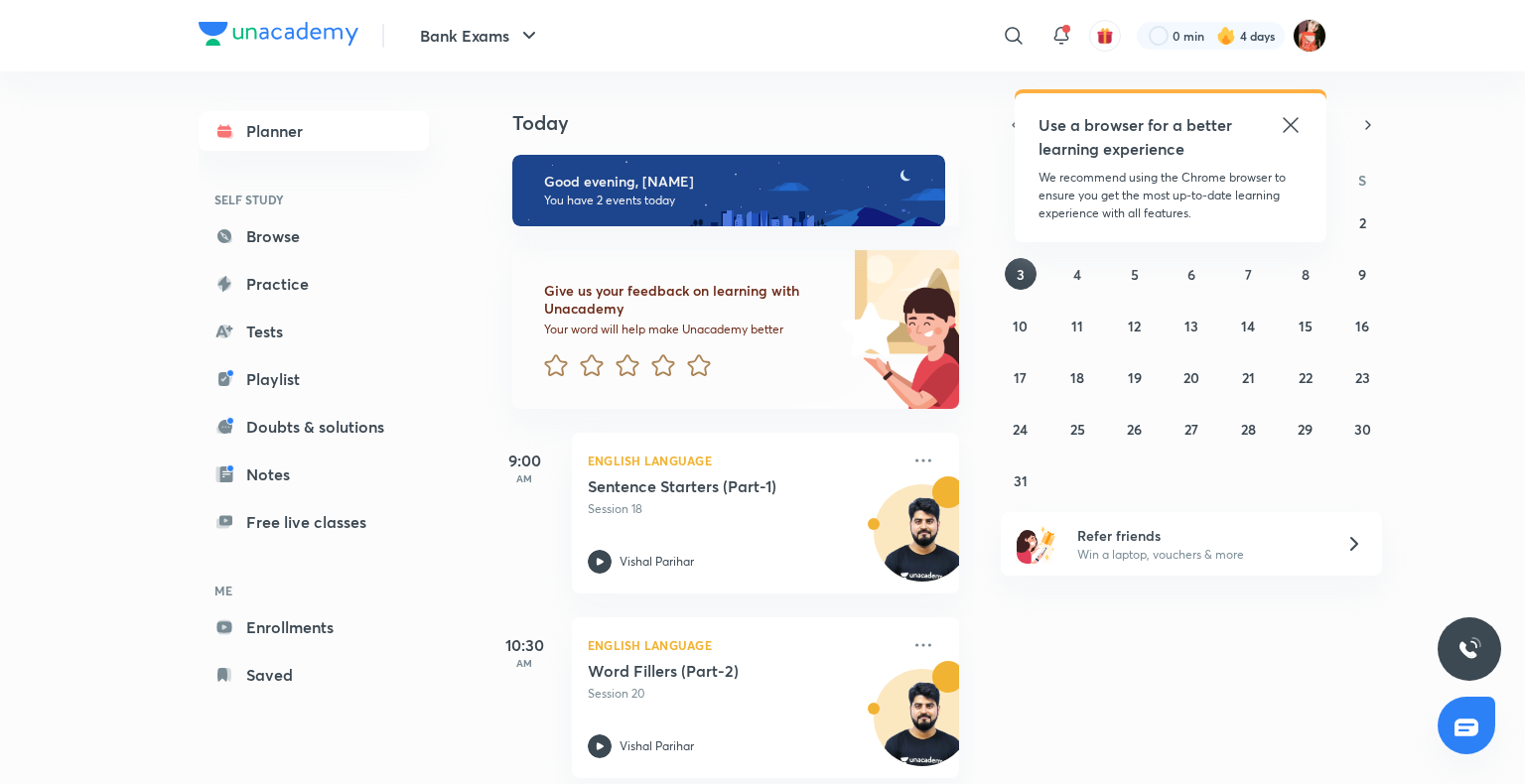 click on "Planner SELF STUDY Browse Practice Tests Playlist Doubts & solutions Notes Free live classes ME Enrollments Saved" at bounding box center [334, 403] 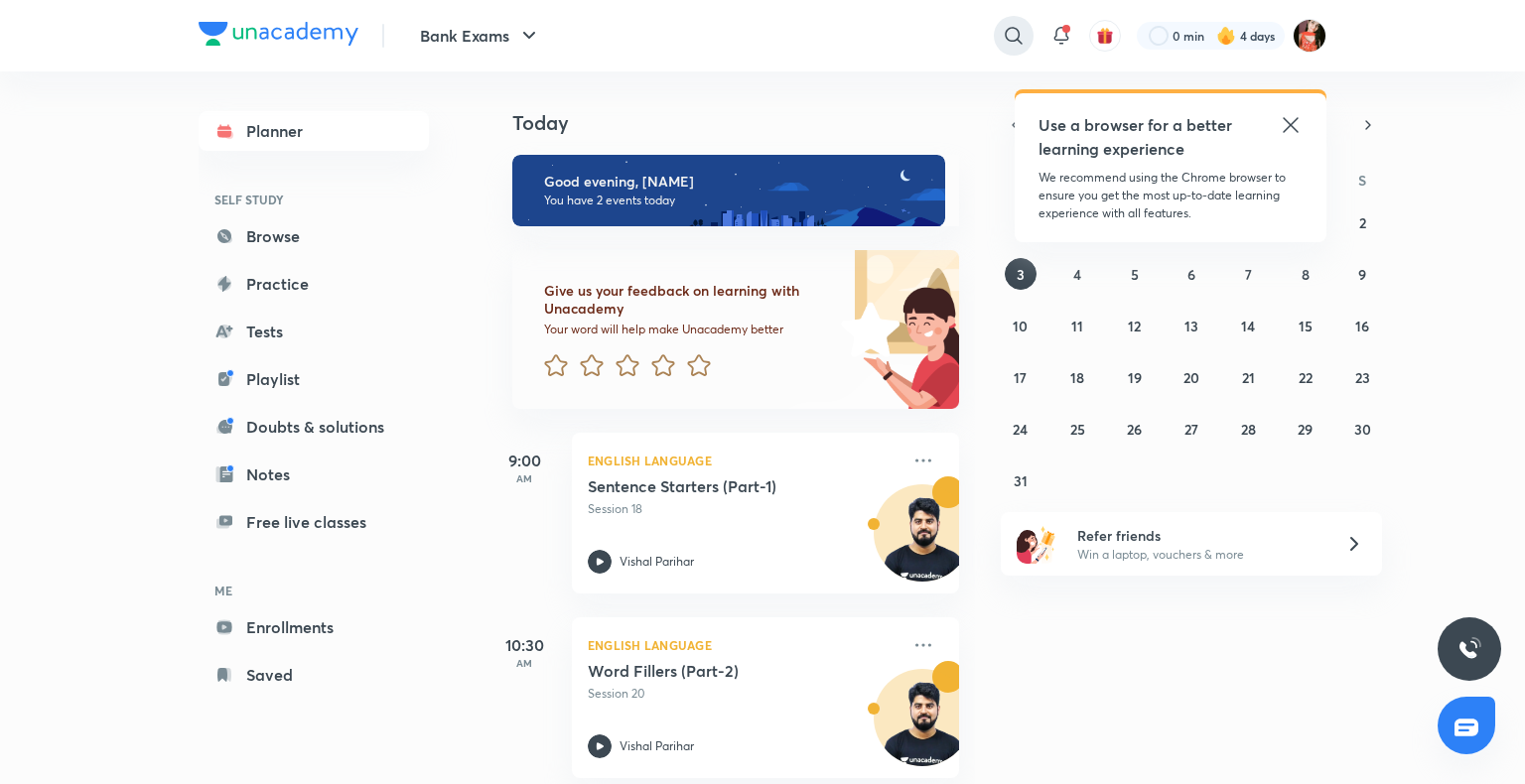 click 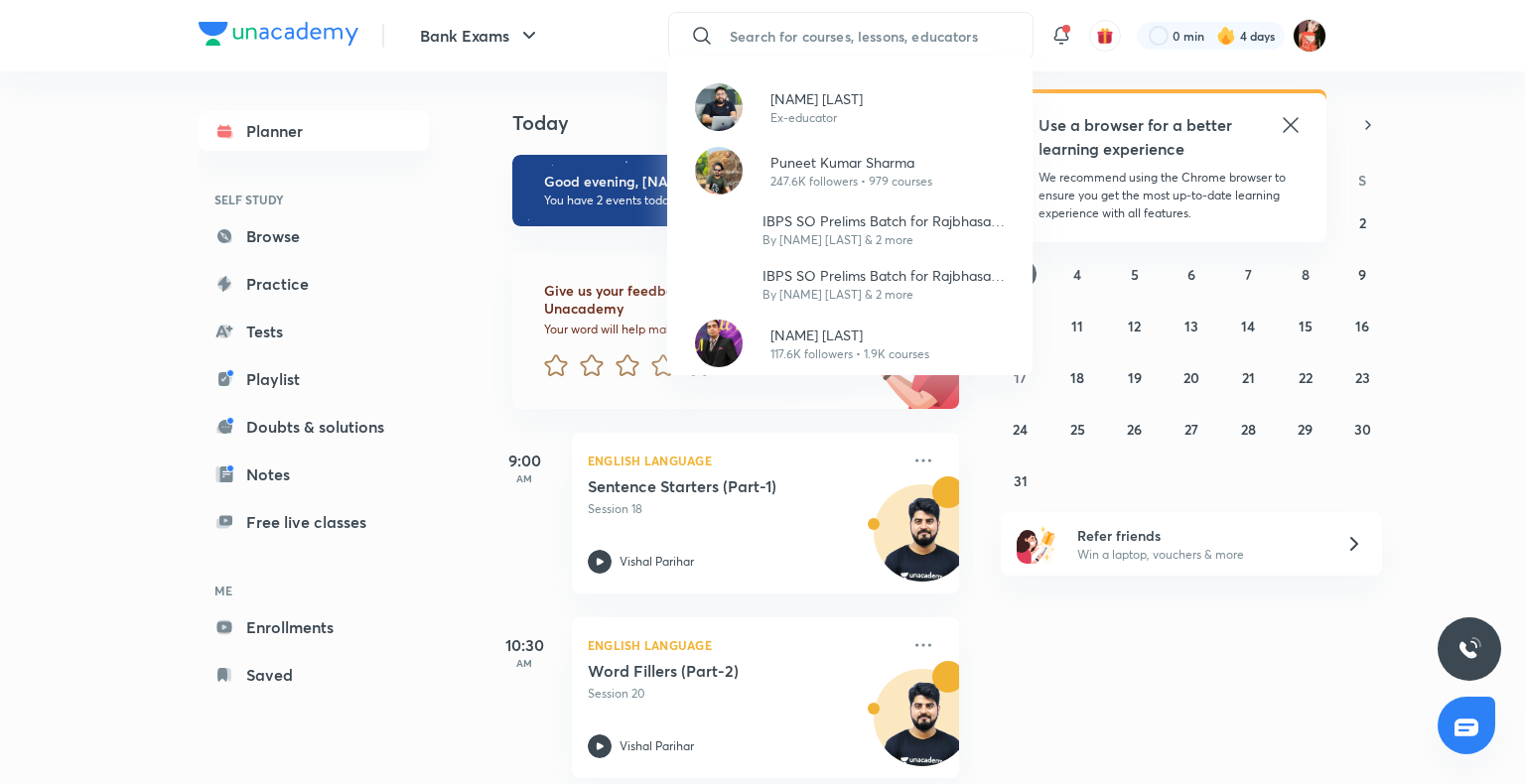 click on "[NAME] [LAST] Ex-educator [NAME] [LAST] 247.6K followers • 979 courses IBPS SO Prelims Batch for Rajbhasa Adhikari By [NAME] [LAST] & 2 more IBPS SO Prelims Batch for Rajbhasa Adhikari By [NAME] [LAST] & 2 more [NAME] [LAST] 117.6K followers • 1.9K courses" at bounding box center [762, 392] 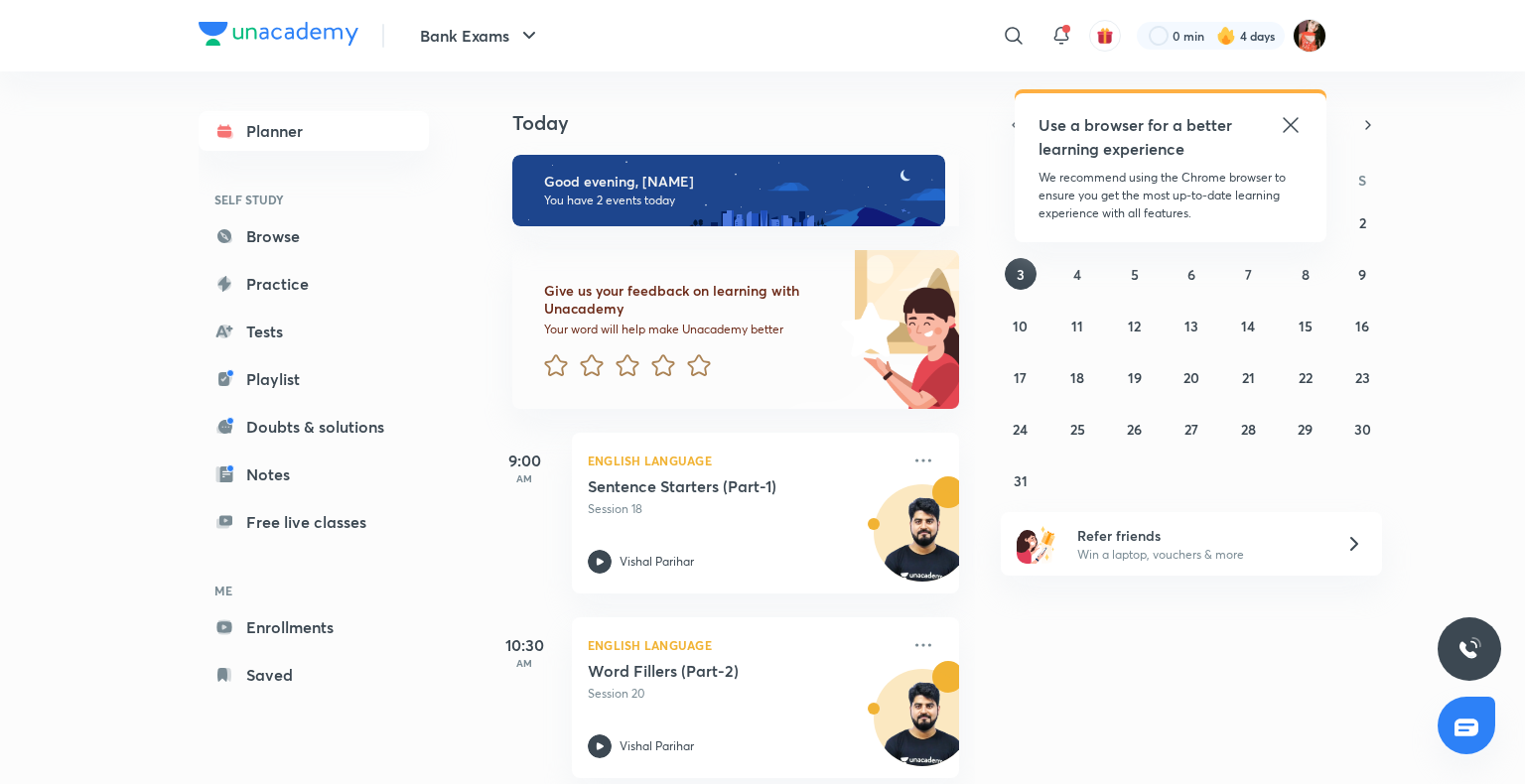 click on "Bank Exams ​ Use a browser for a better learning experience We recommend using the Chrome browser to ensure you get the most up-to-date learning experience with all features. 0 min 4 days" at bounding box center (762, 36) 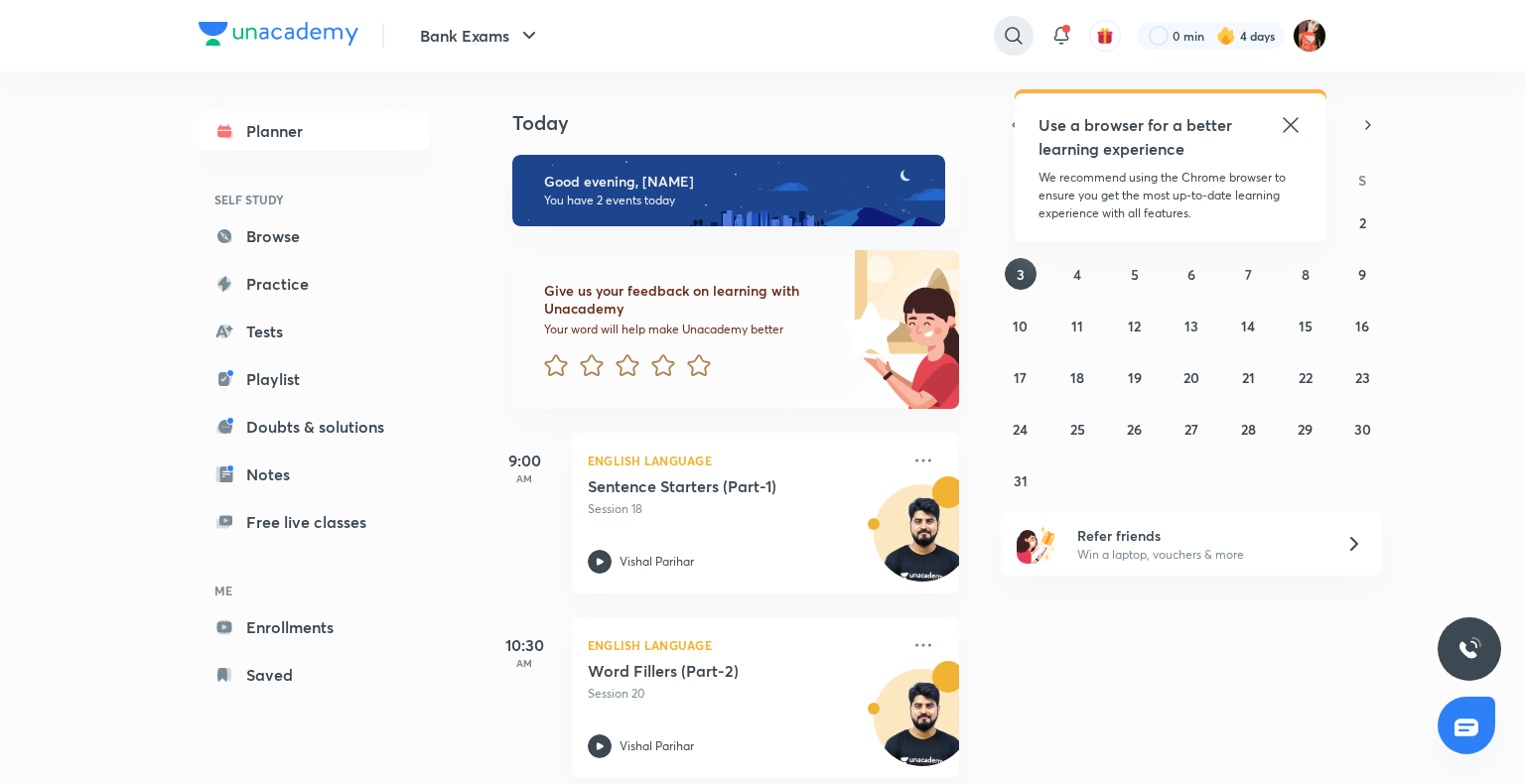 click 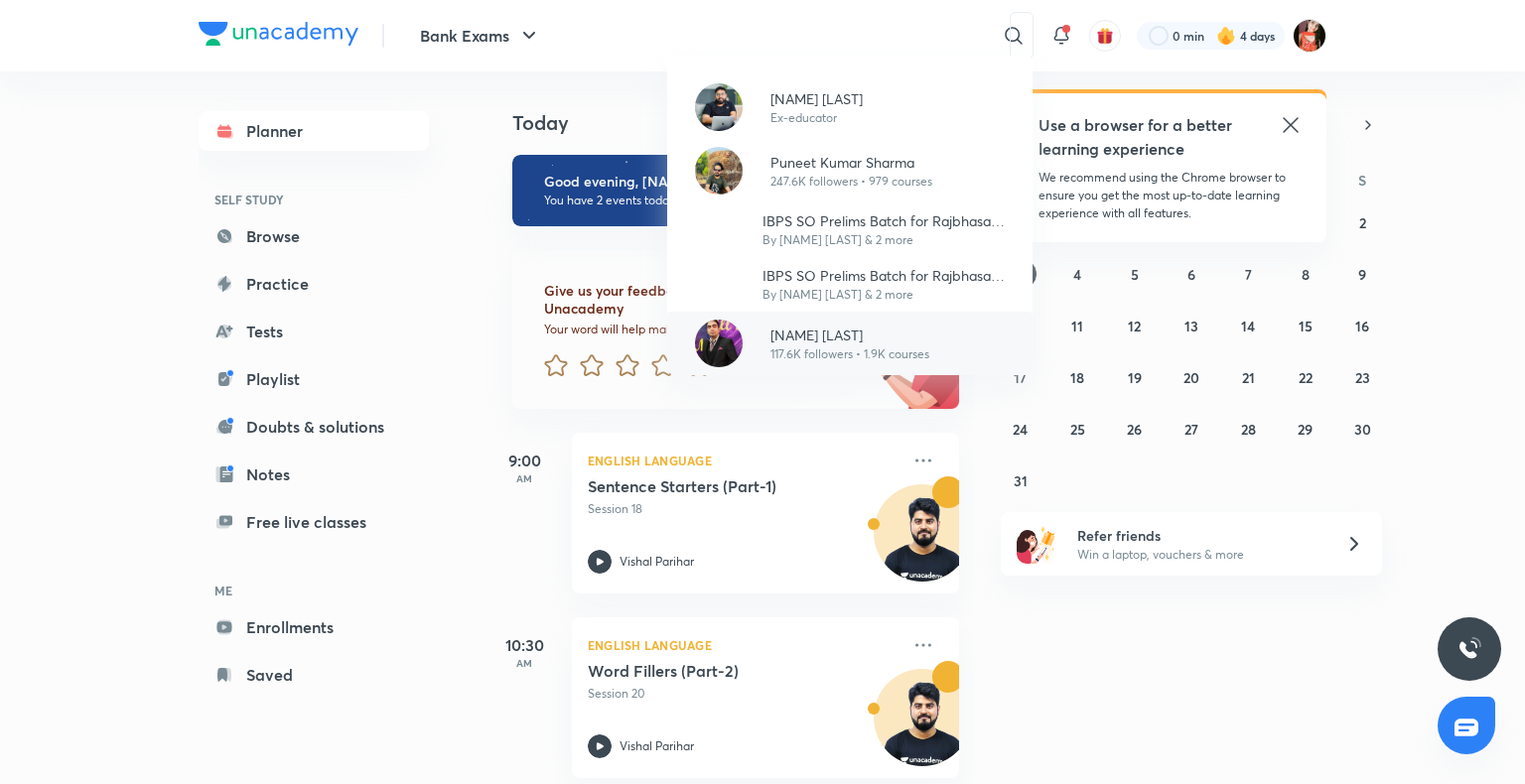 click on "[NAME] [LAST]" at bounding box center [850, 334] 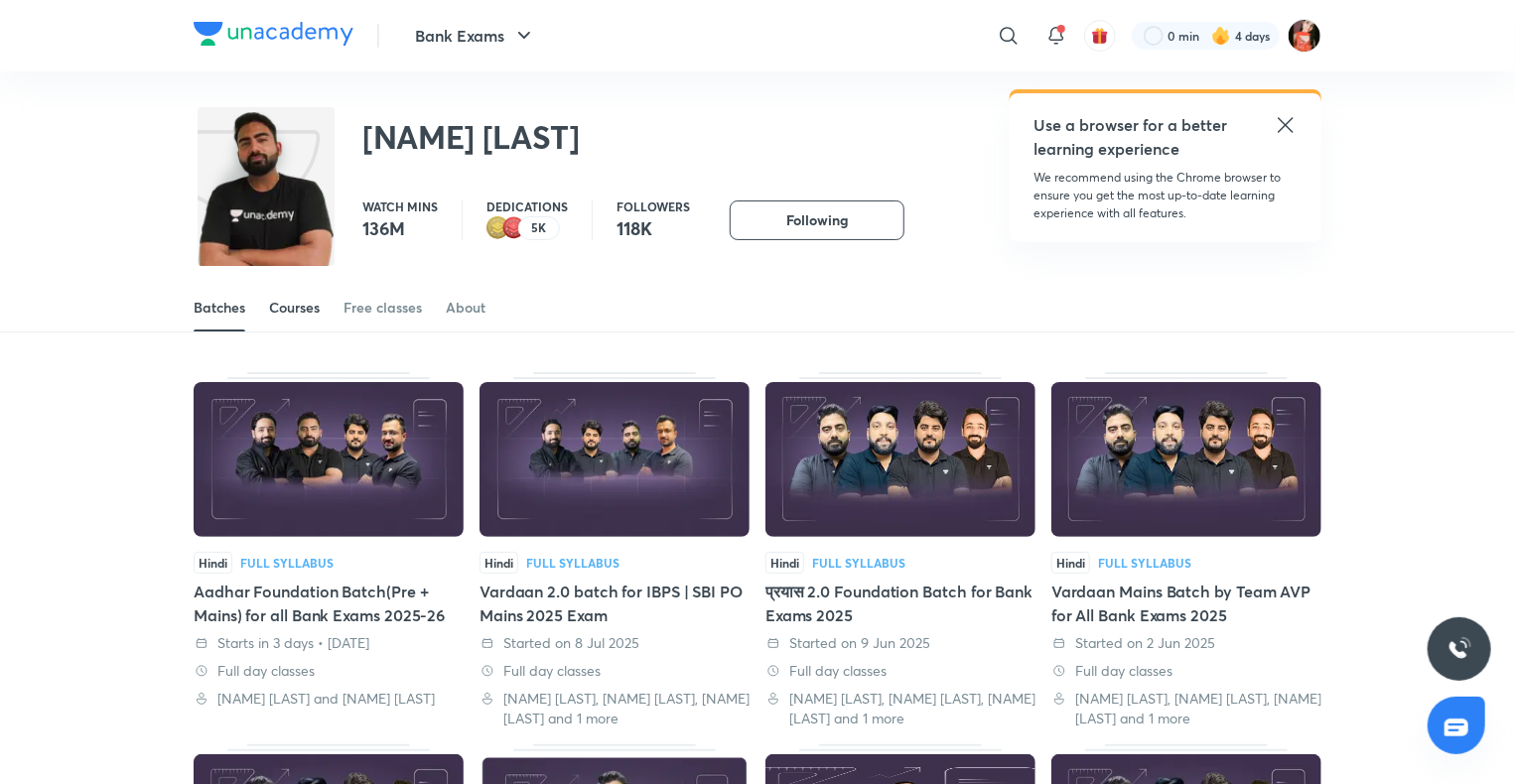 click on "Courses" at bounding box center [294, 308] 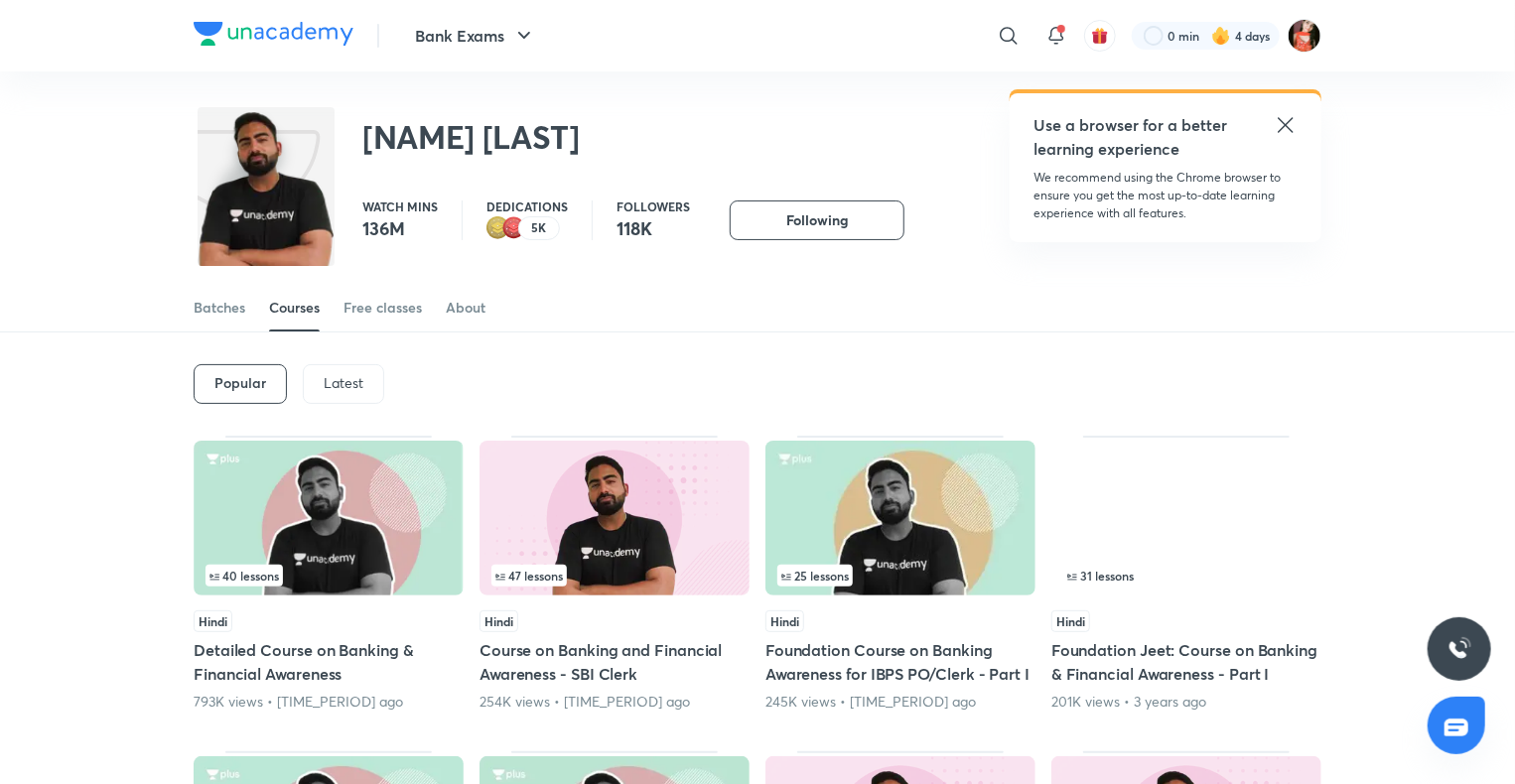click on "Latest" at bounding box center [344, 384] 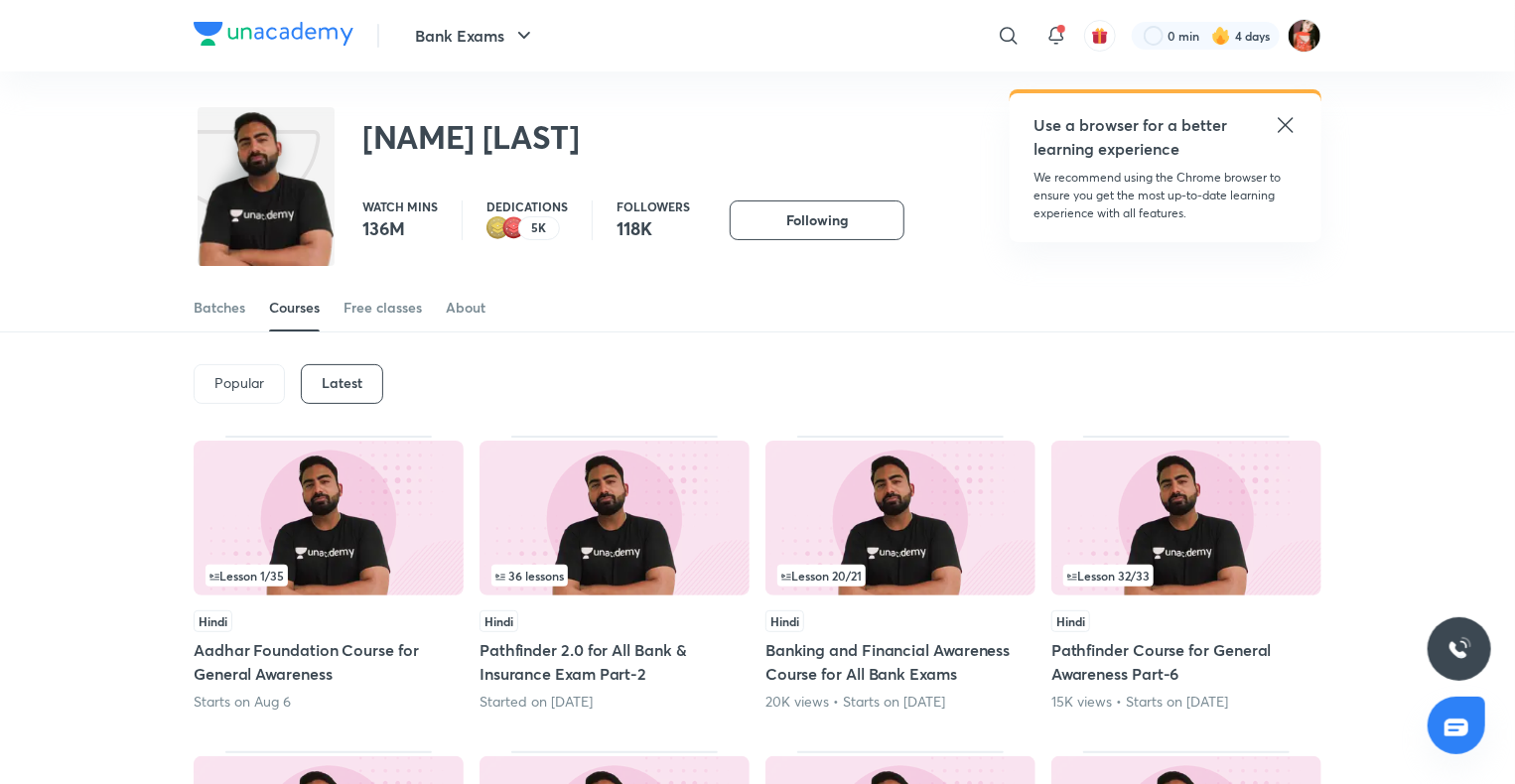 click on "Aadhar Foundation Course for General Awareness" at bounding box center (329, 662) 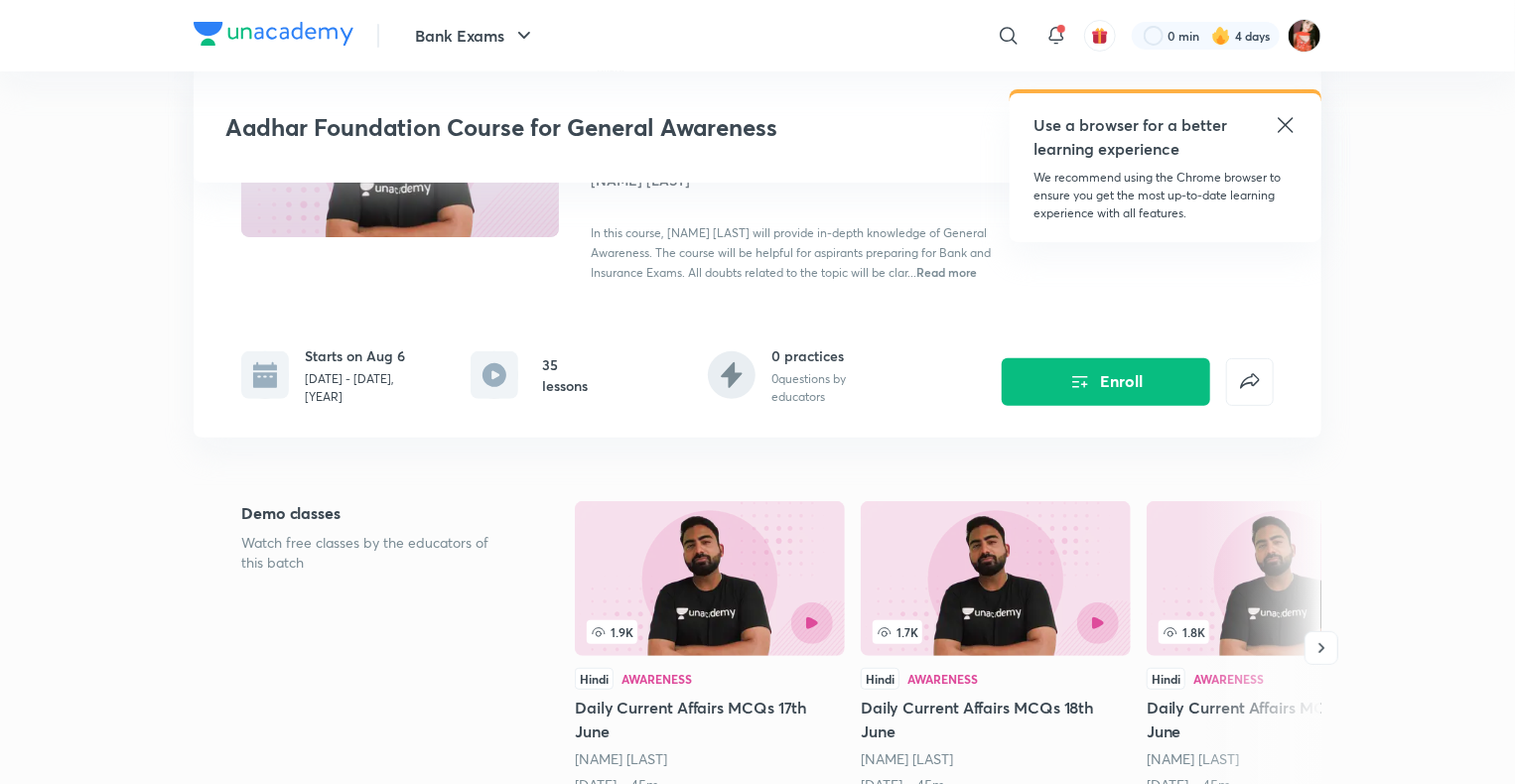 scroll, scrollTop: 0, scrollLeft: 0, axis: both 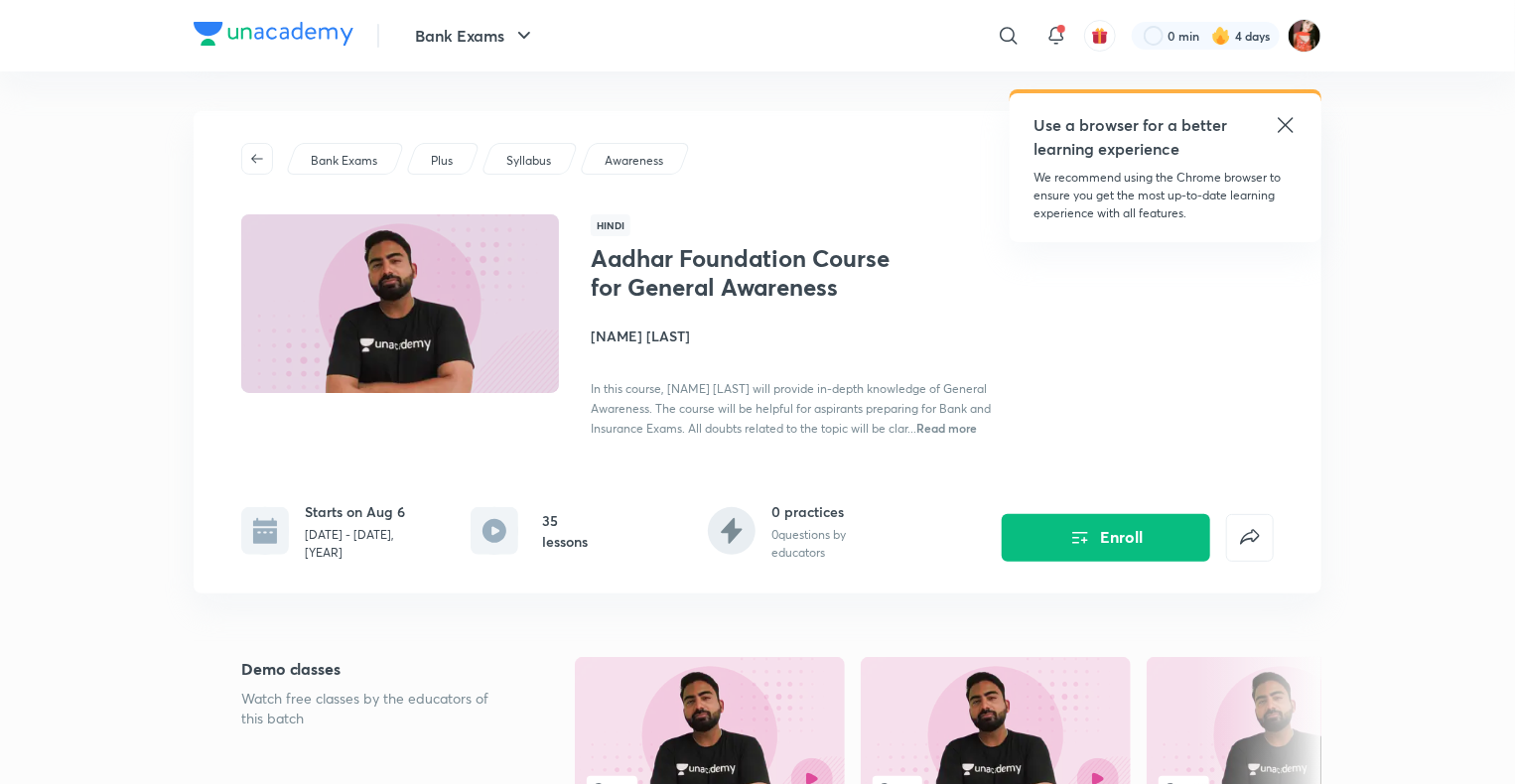 click on "Bank Exams Plus Syllabus Awareness Hindi Aadhar Foundation Course for General Awareness [NAME] [LAST] In this course, [NAME] [LAST] will provide in-depth knowledge of General Awareness. The course will be helpful for aspirants preparing for Bank and Insurance Exams. All doubts related to the topic will be clar... Read more Starts on [DATE] [DATE] - [DATE], [YEAR] 35 lessons 0 practices 0 questions by educators Enroll" at bounding box center [758, 352] 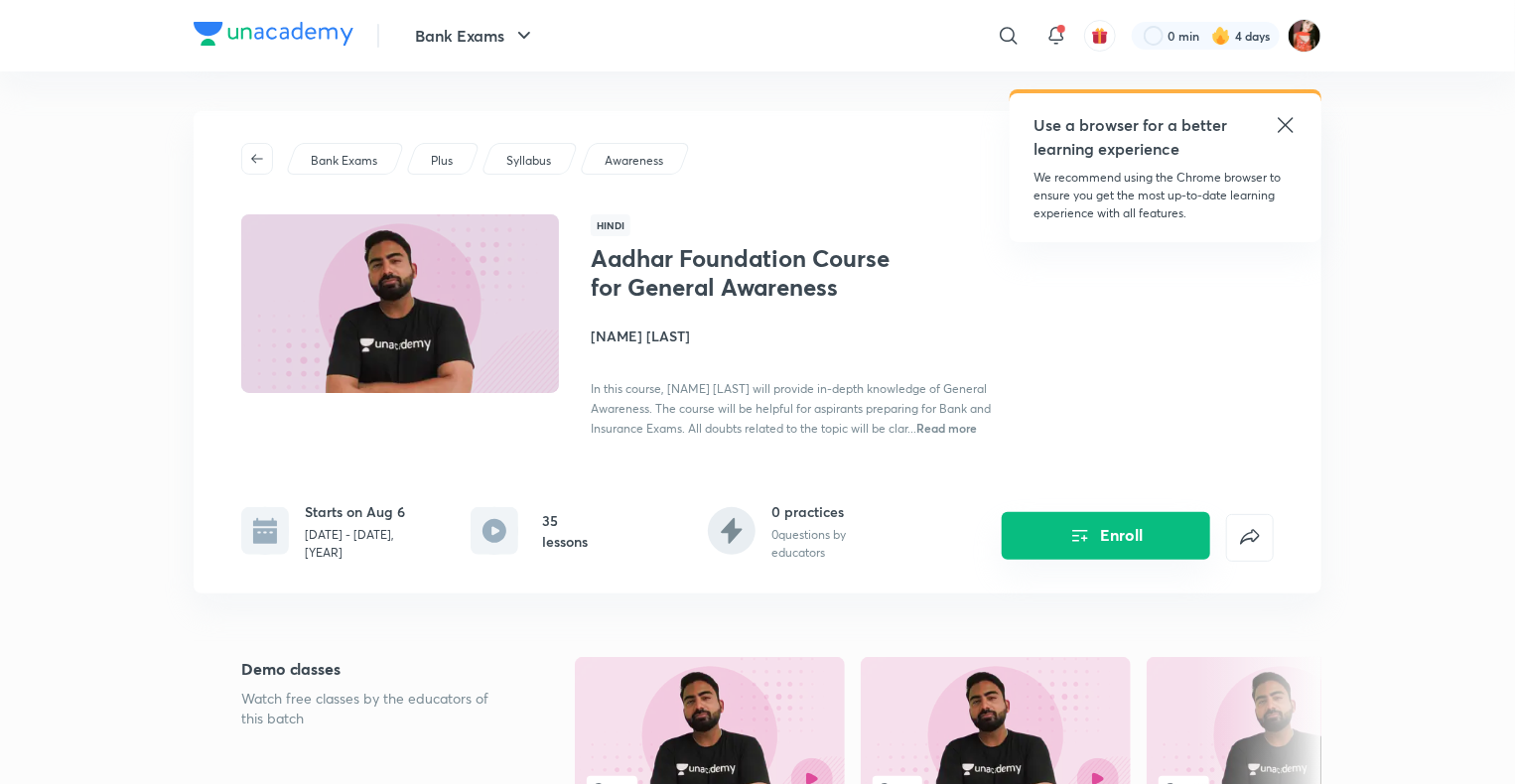 drag, startPoint x: 1076, startPoint y: 532, endPoint x: 1068, endPoint y: 517, distance: 17 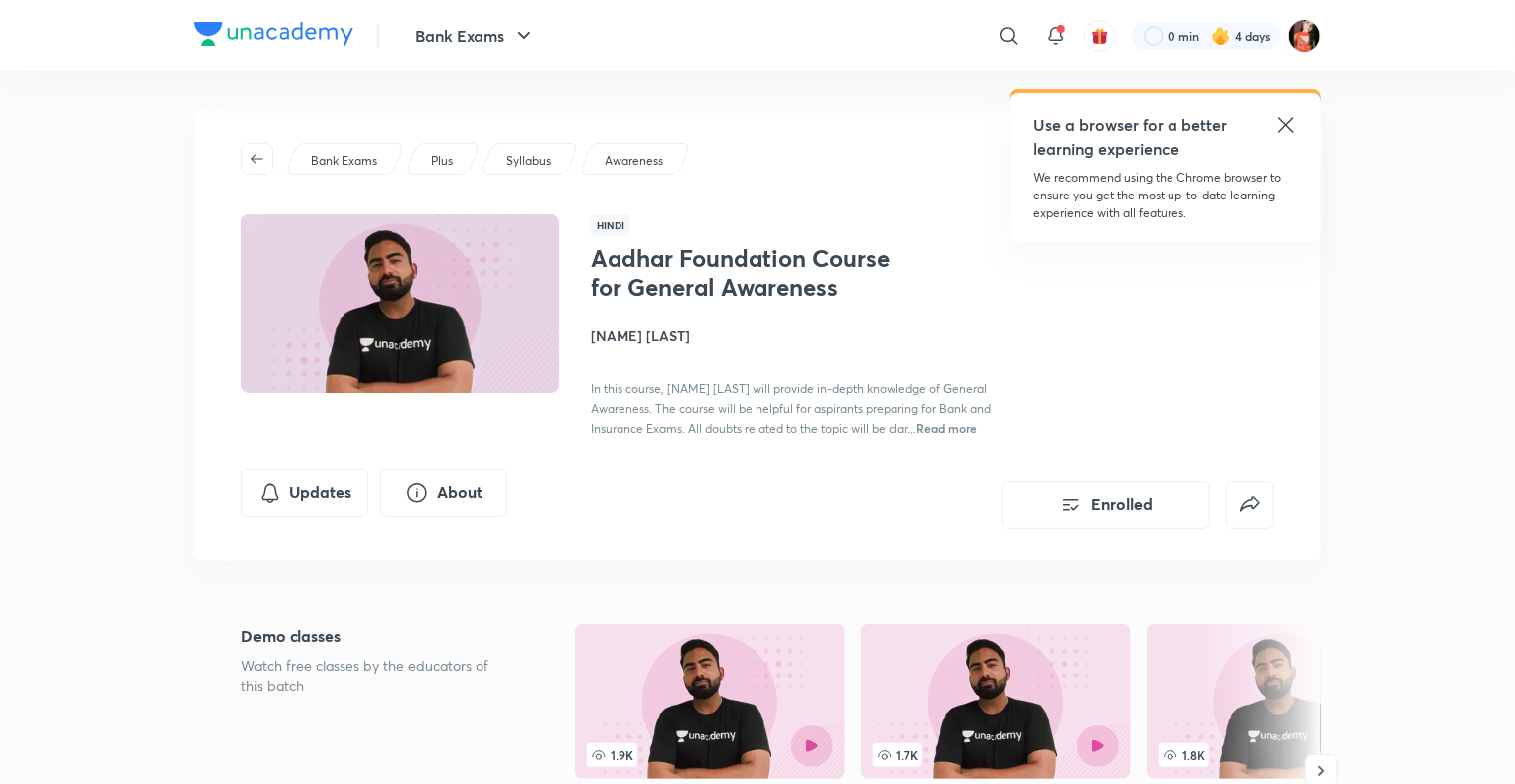 click on "[NAME] [LAST]" at bounding box center [813, 335] 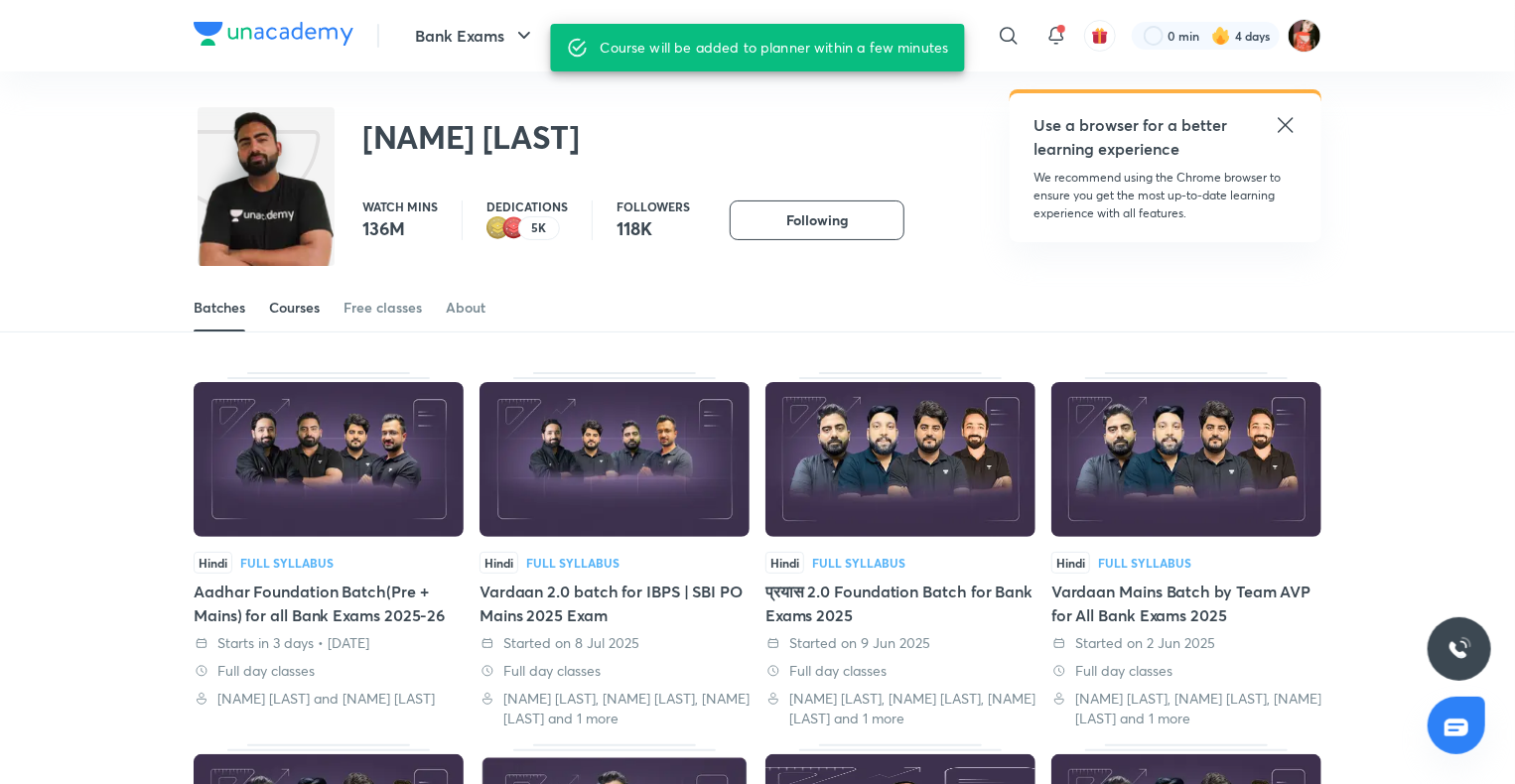 click on "Courses" at bounding box center (294, 308) 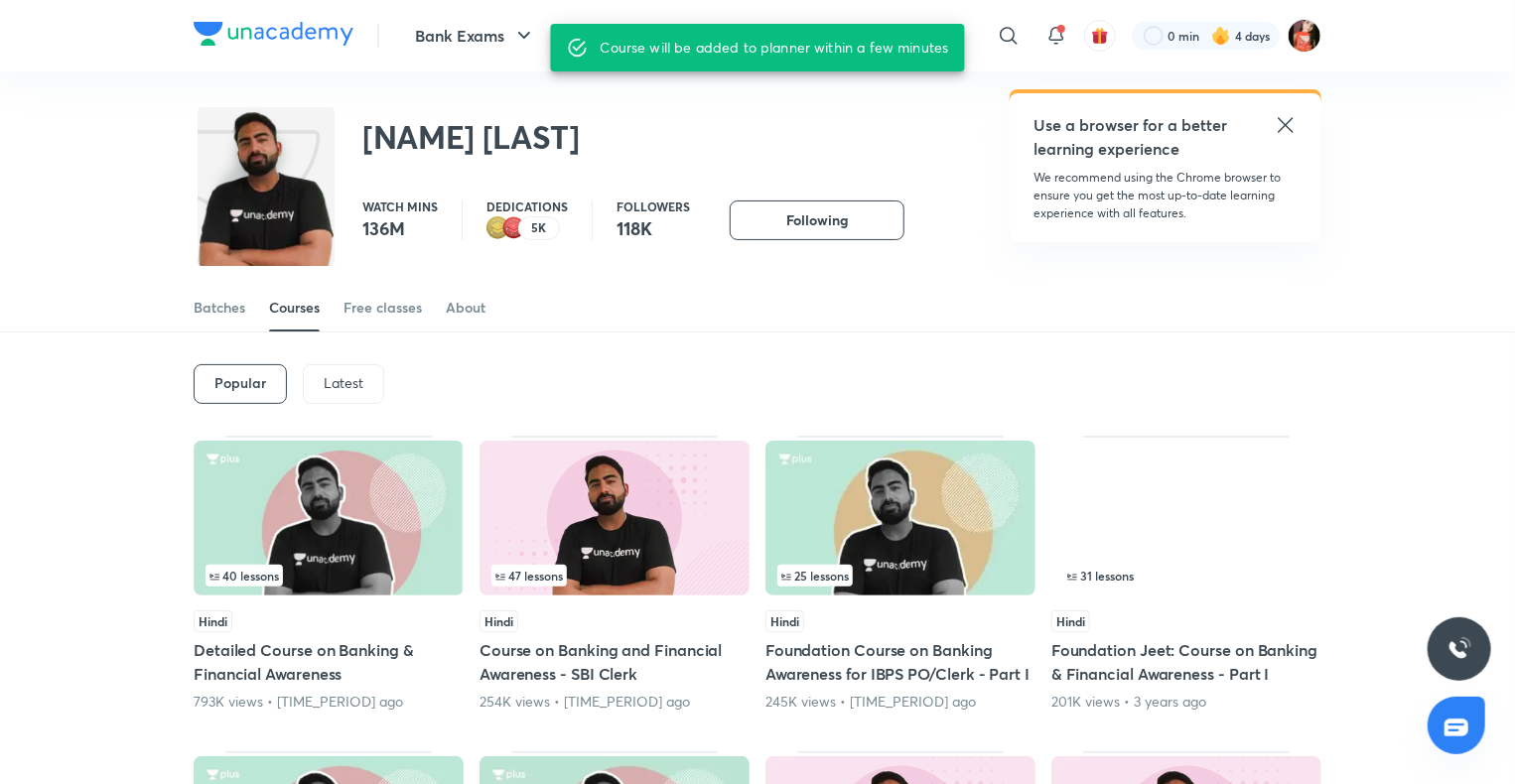 click on "Popular Latest" at bounding box center [758, 384] 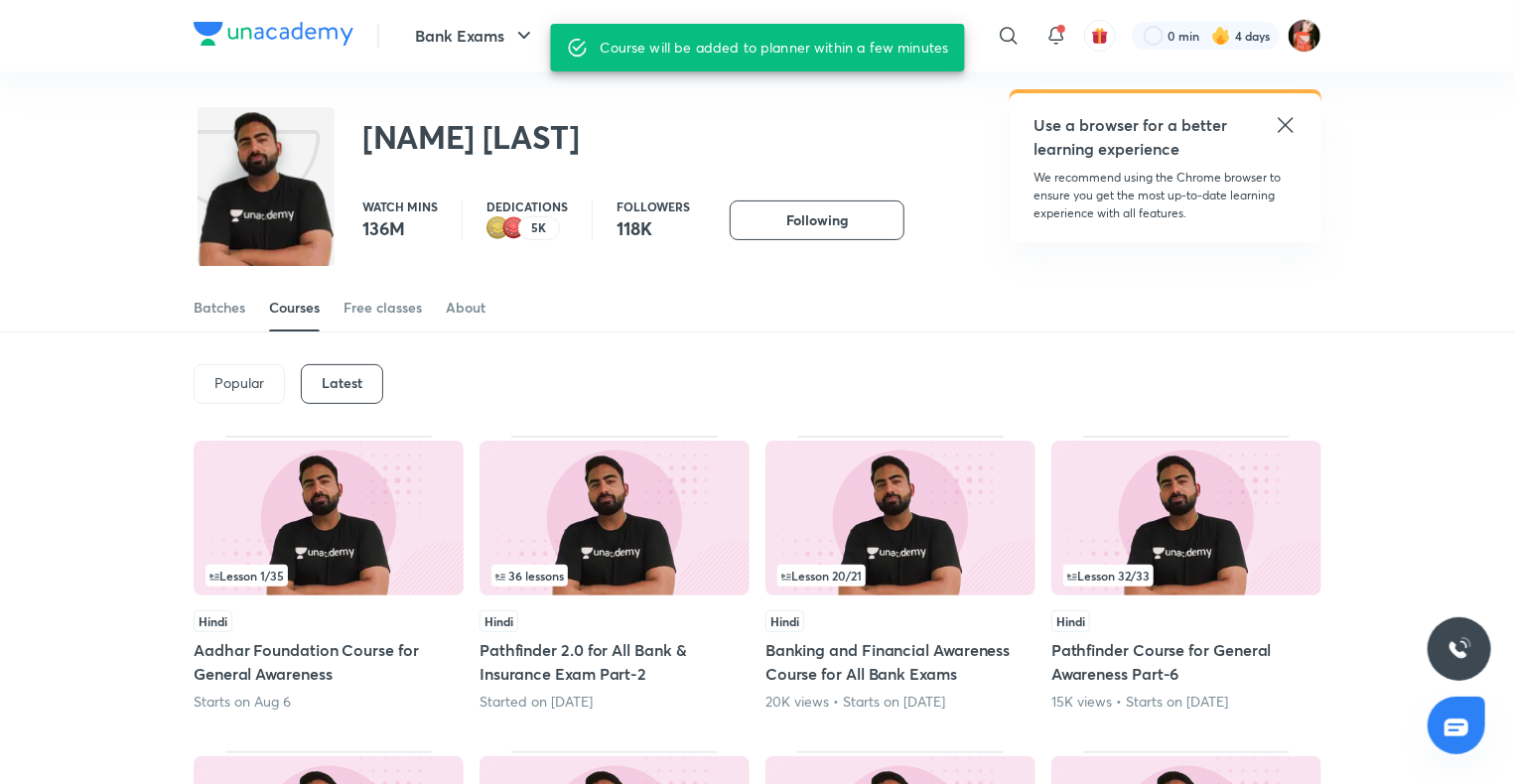 click on "Pathfinder 2.0 for All Bank & Insurance Exam Part-2" at bounding box center [615, 662] 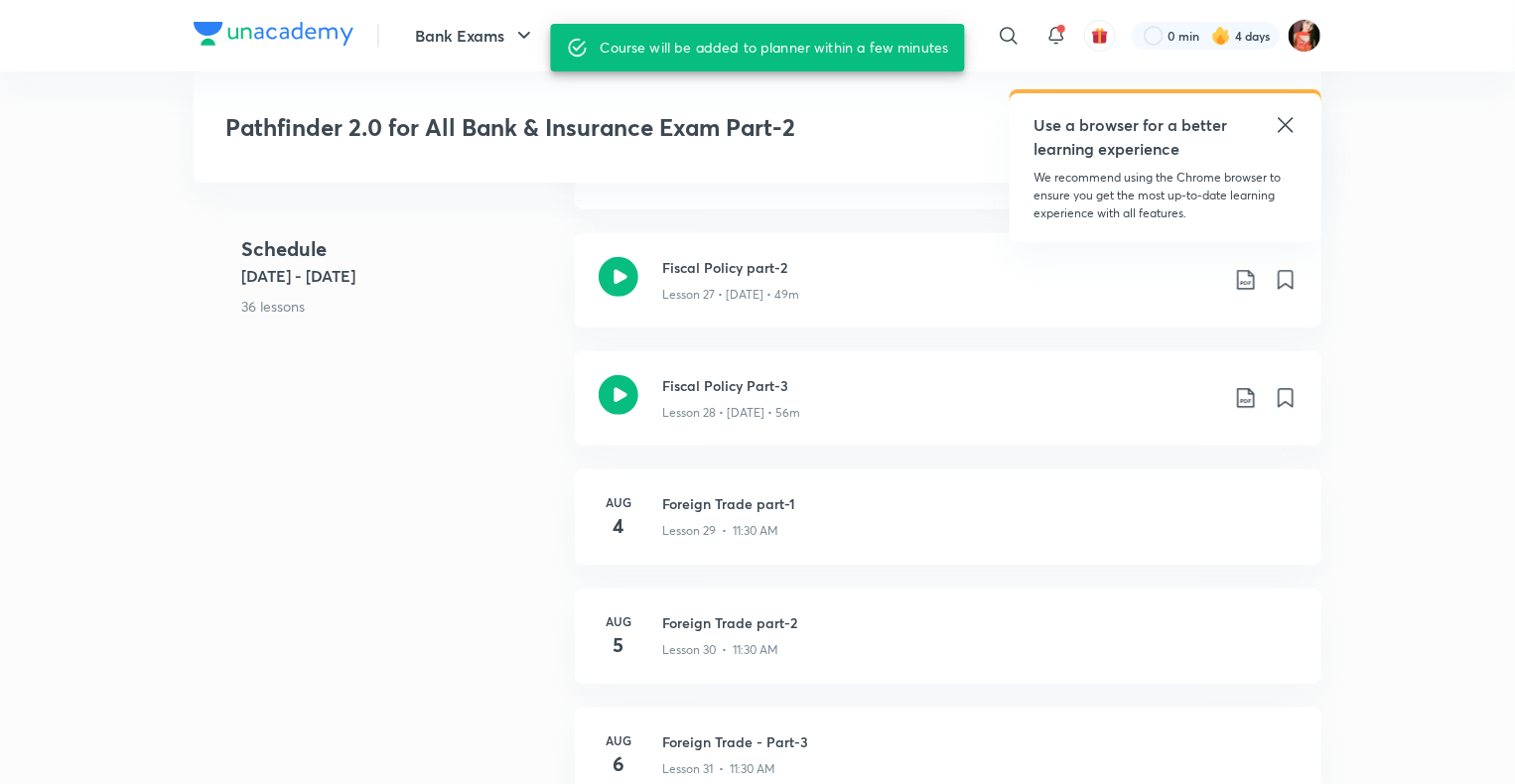 scroll, scrollTop: 4069, scrollLeft: 0, axis: vertical 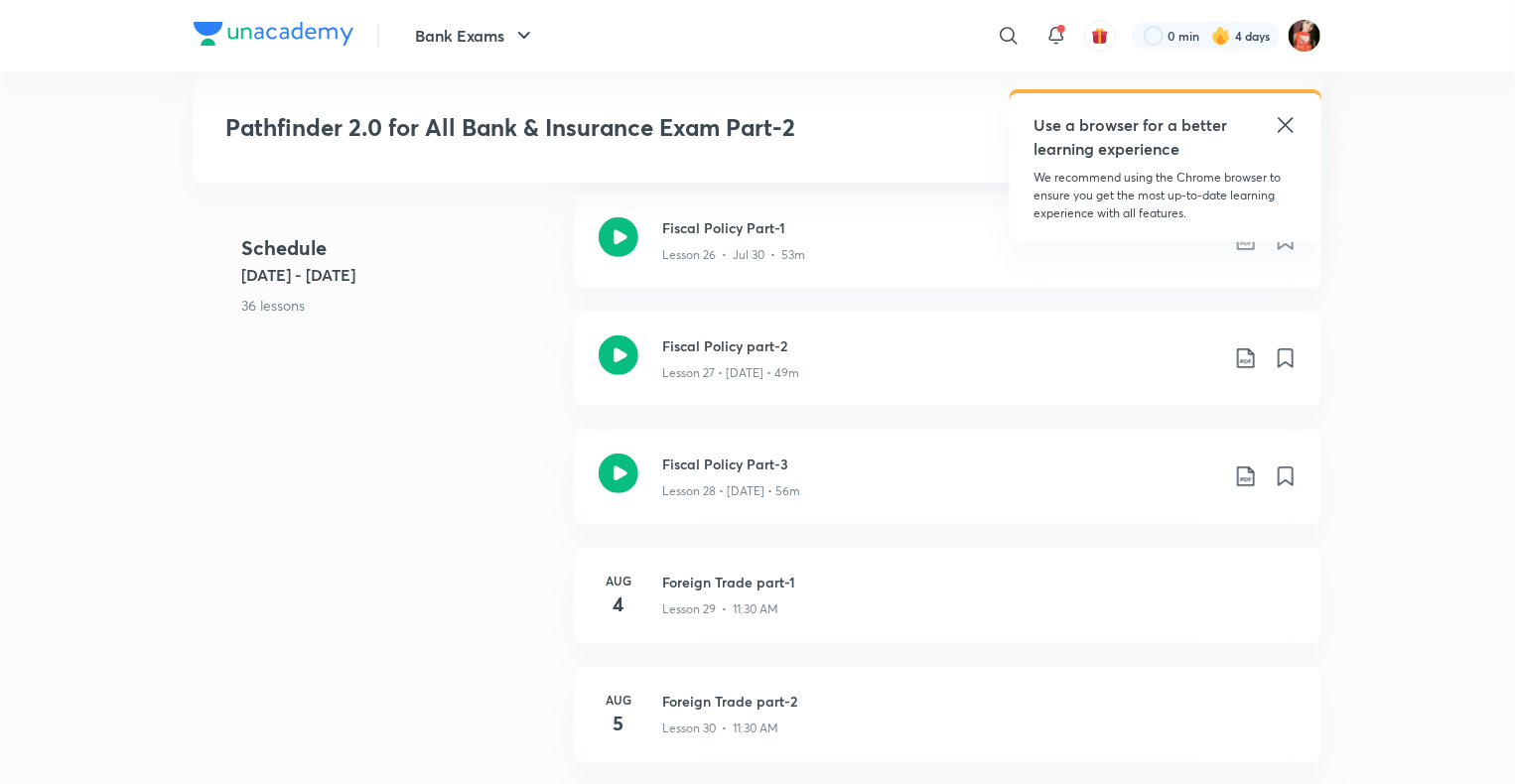 click on "Bank Exams" at bounding box center (451, 36) 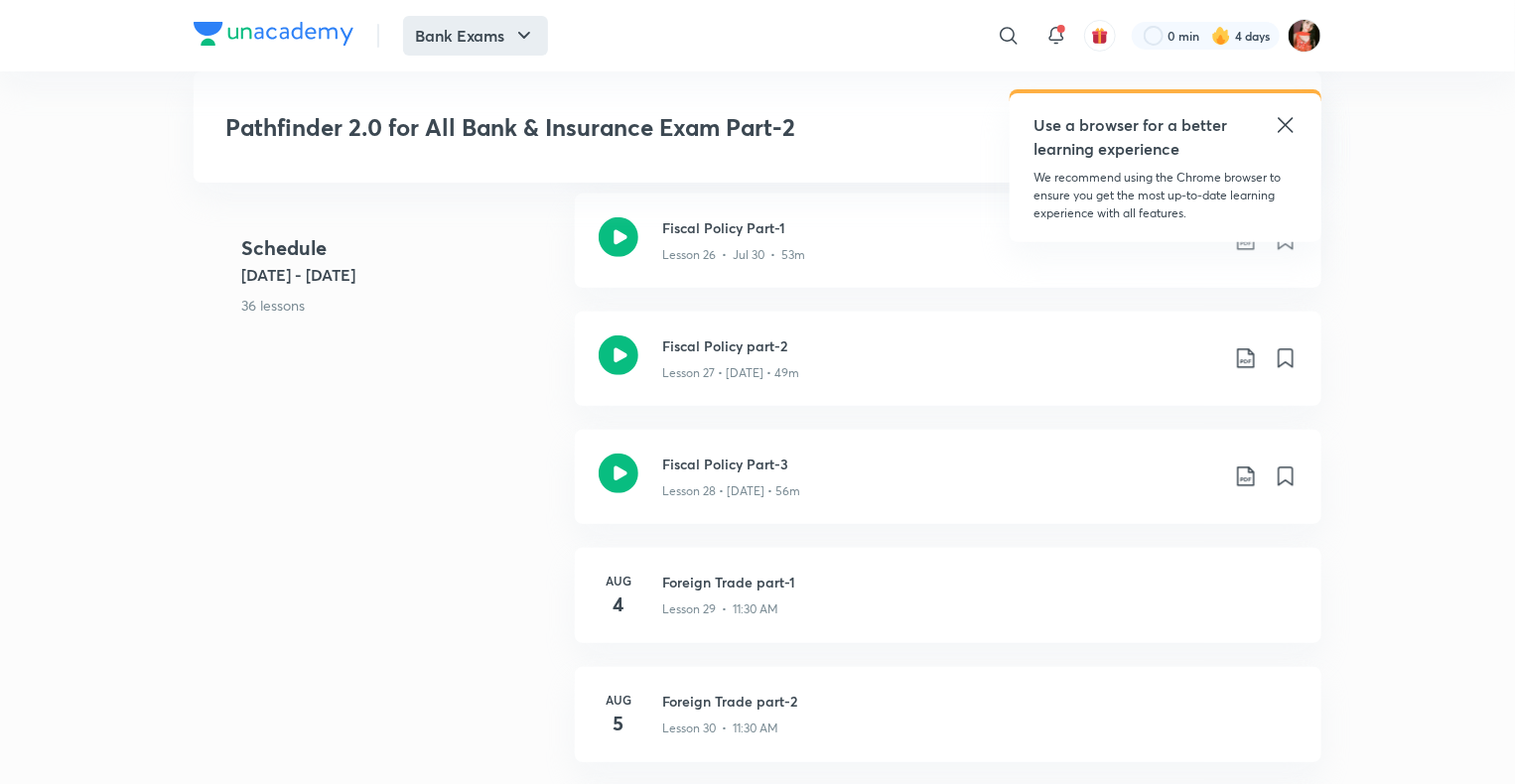 click on "Bank Exams" at bounding box center [476, 36] 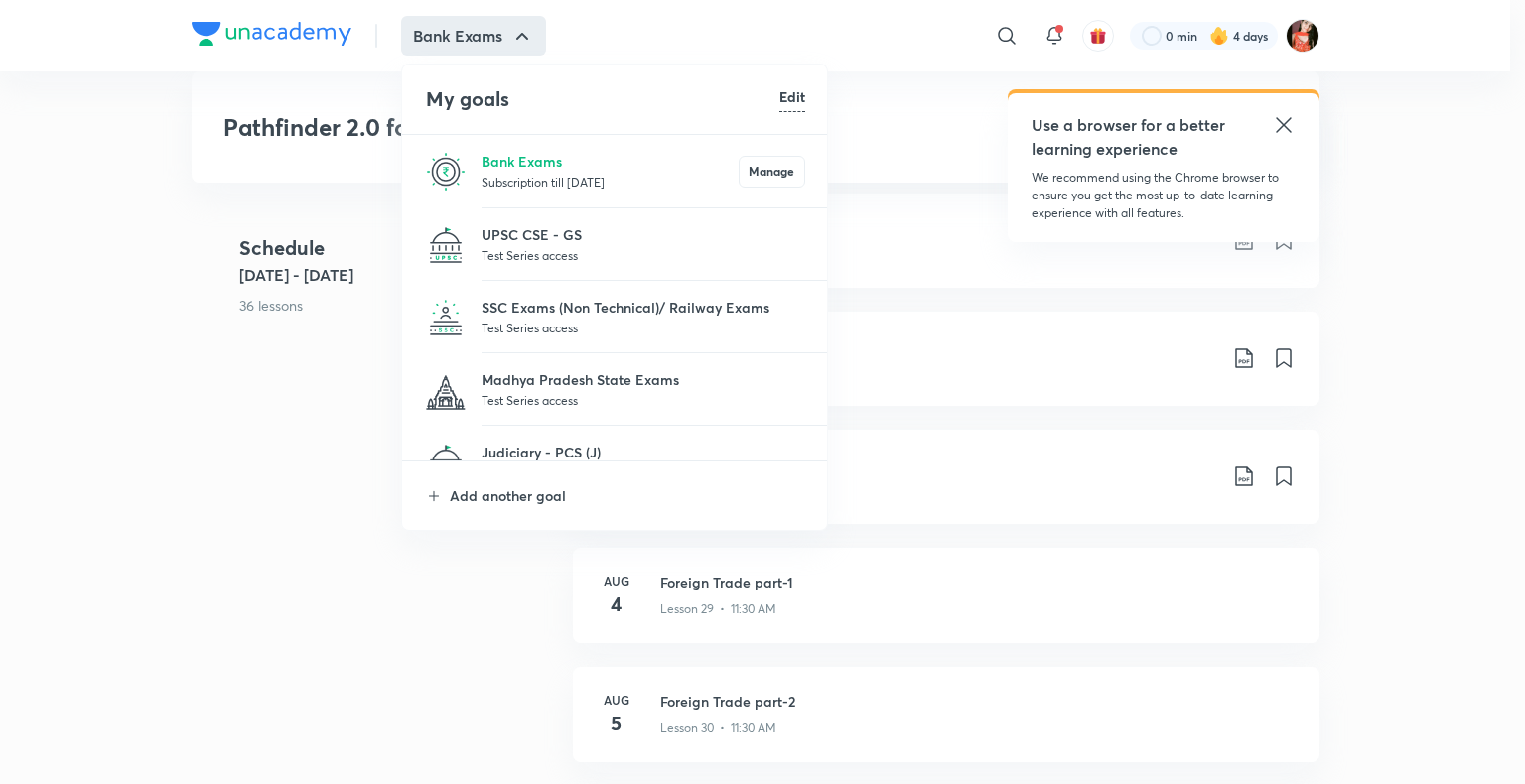 click on "Subscription till [DATE]" at bounding box center (610, 182) 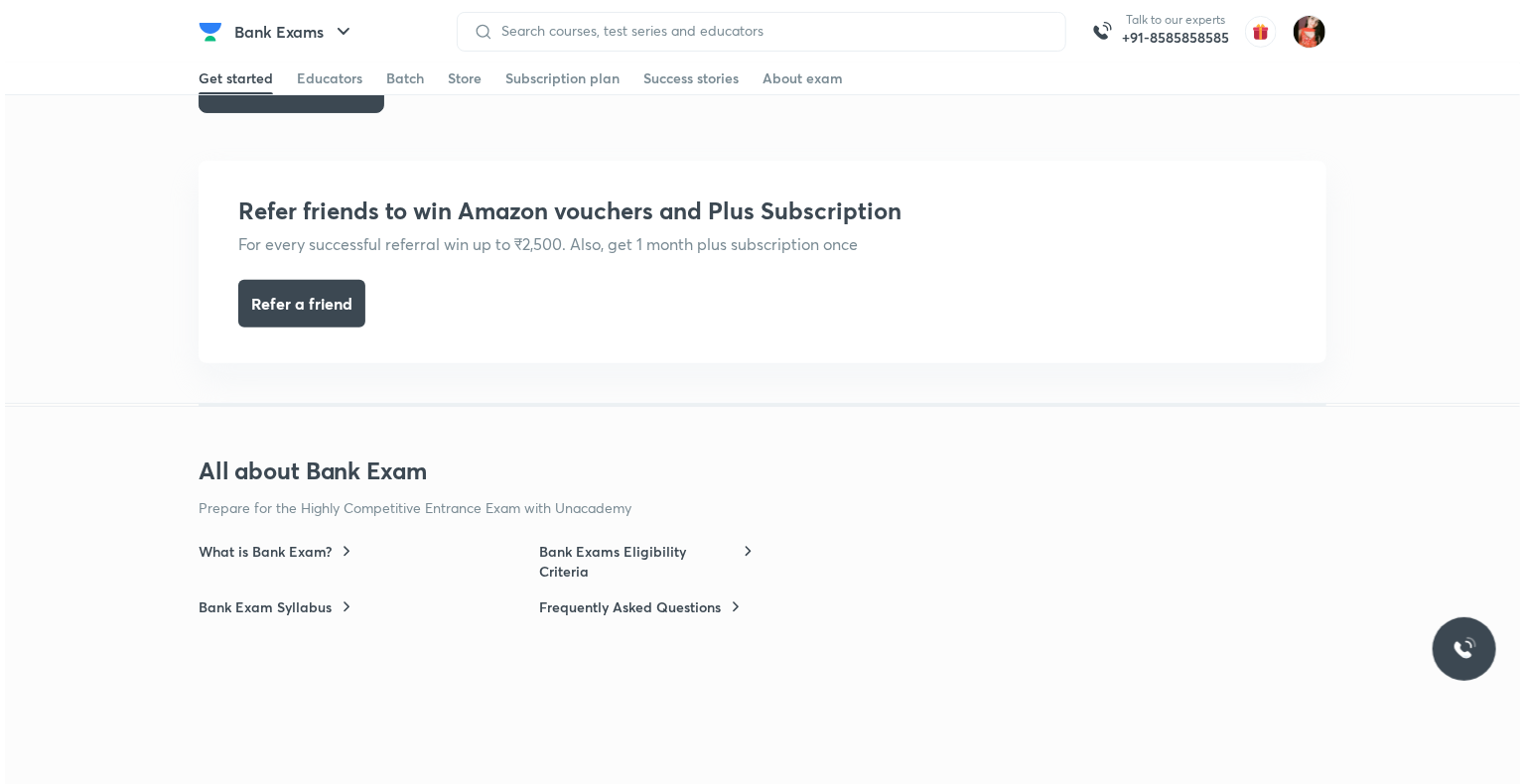 scroll, scrollTop: 0, scrollLeft: 0, axis: both 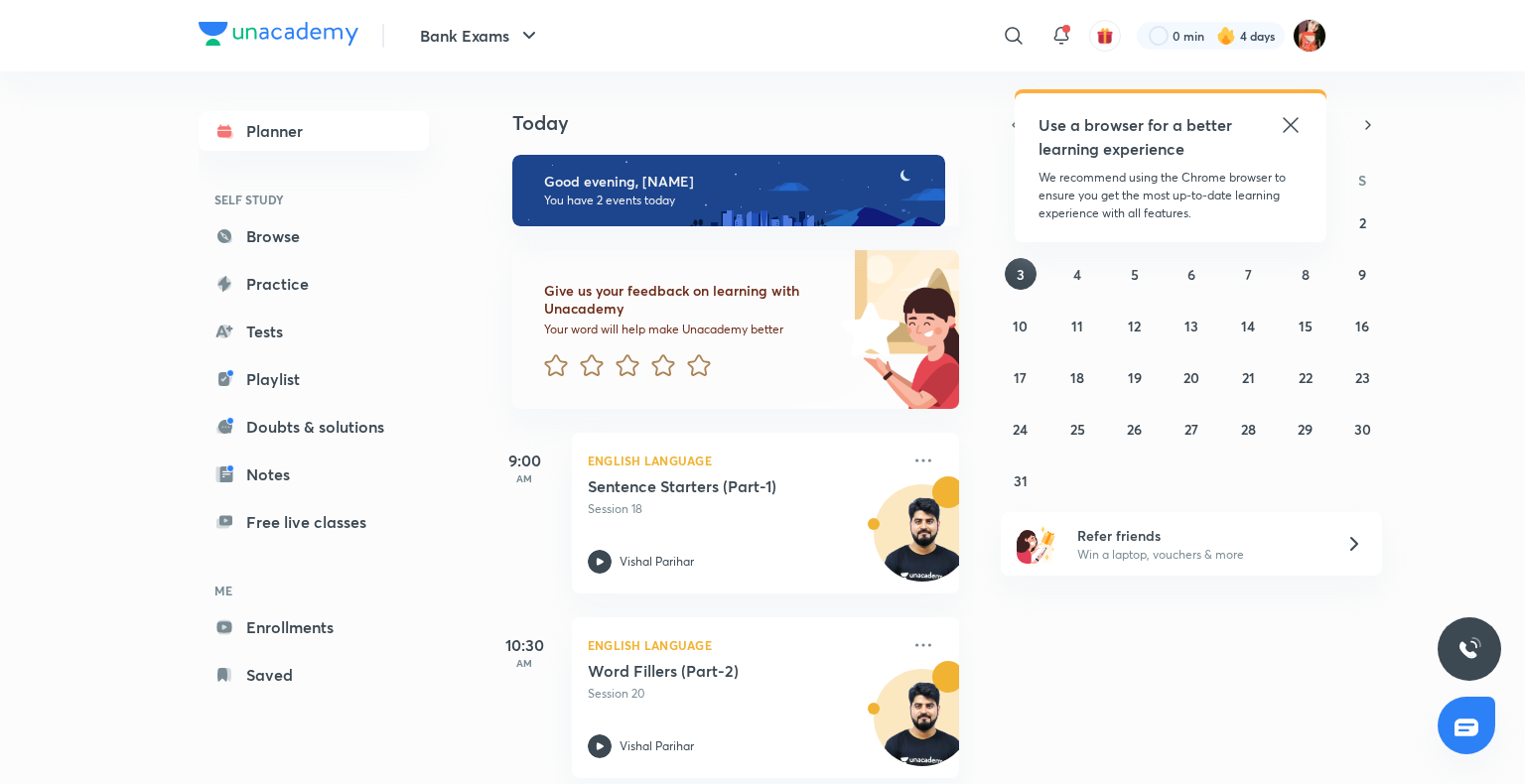 click on "27 28 29 30 31 1 2 3 4 5 6 7 8 9 10 11 12 13 14 15 16 17 18 19 20 21 22 23 24 25 26 27 28 29 30 31 1 2 3 4 5 6" at bounding box center [1191, 351] 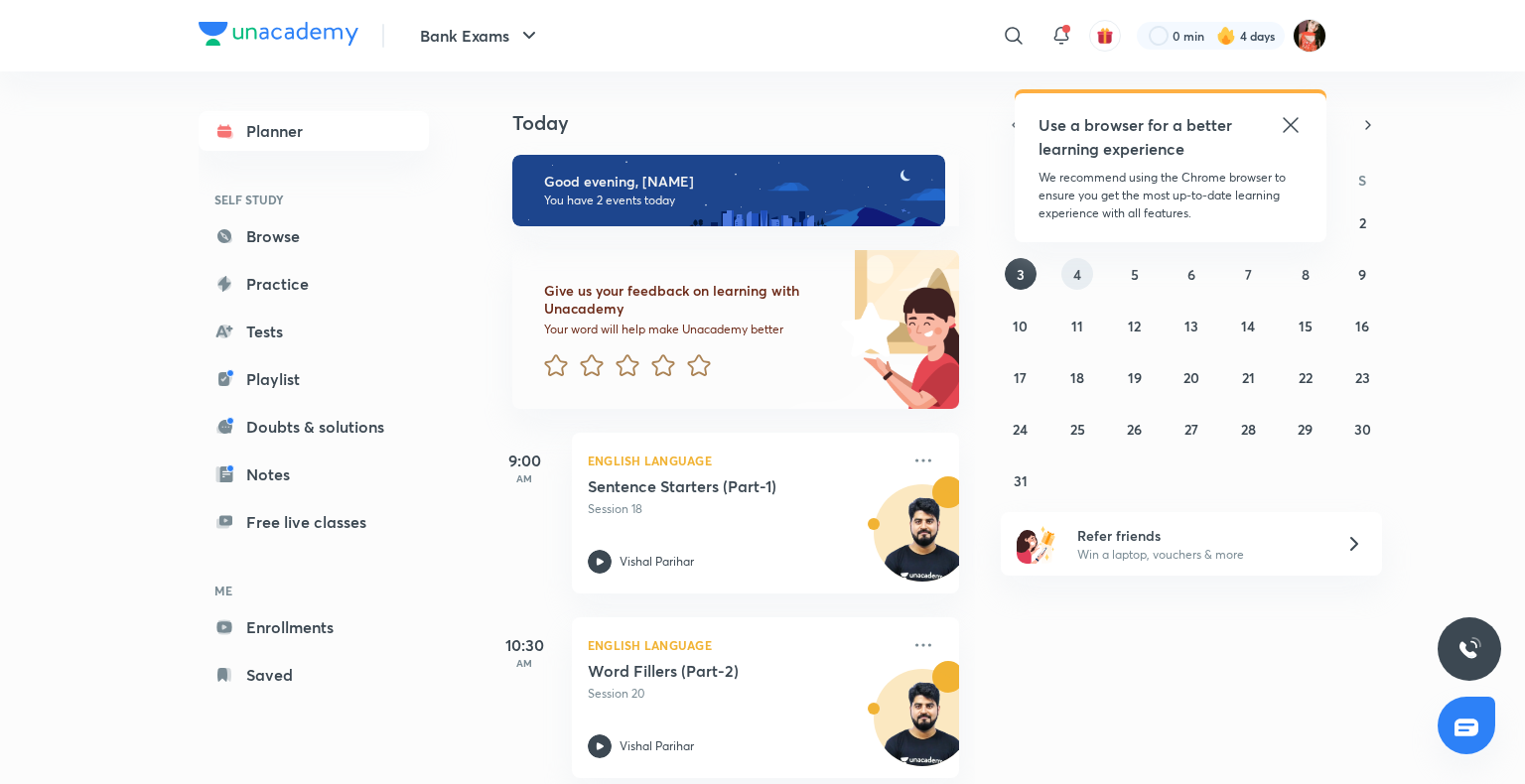 click on "4" at bounding box center [1077, 274] 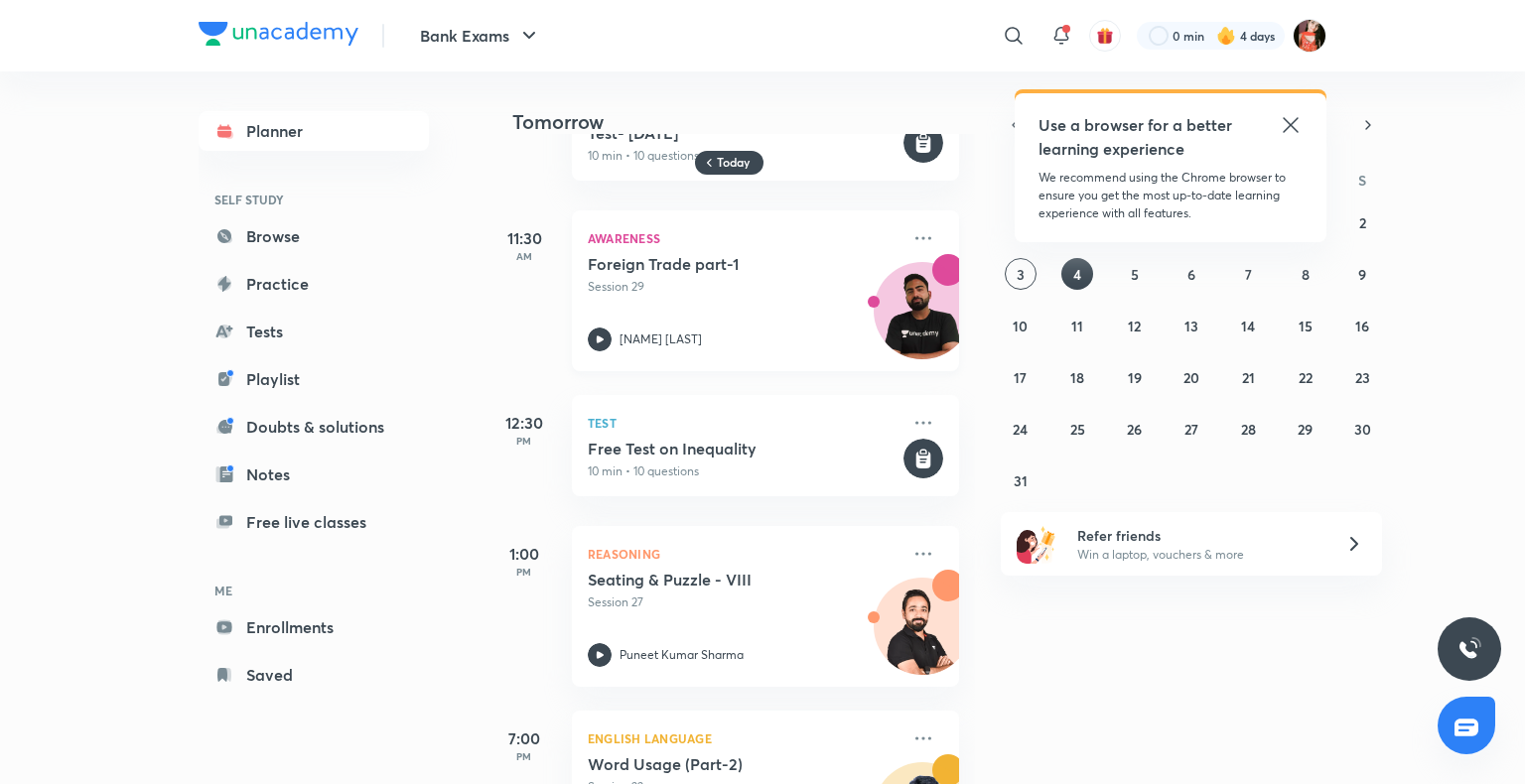 scroll, scrollTop: 0, scrollLeft: 0, axis: both 